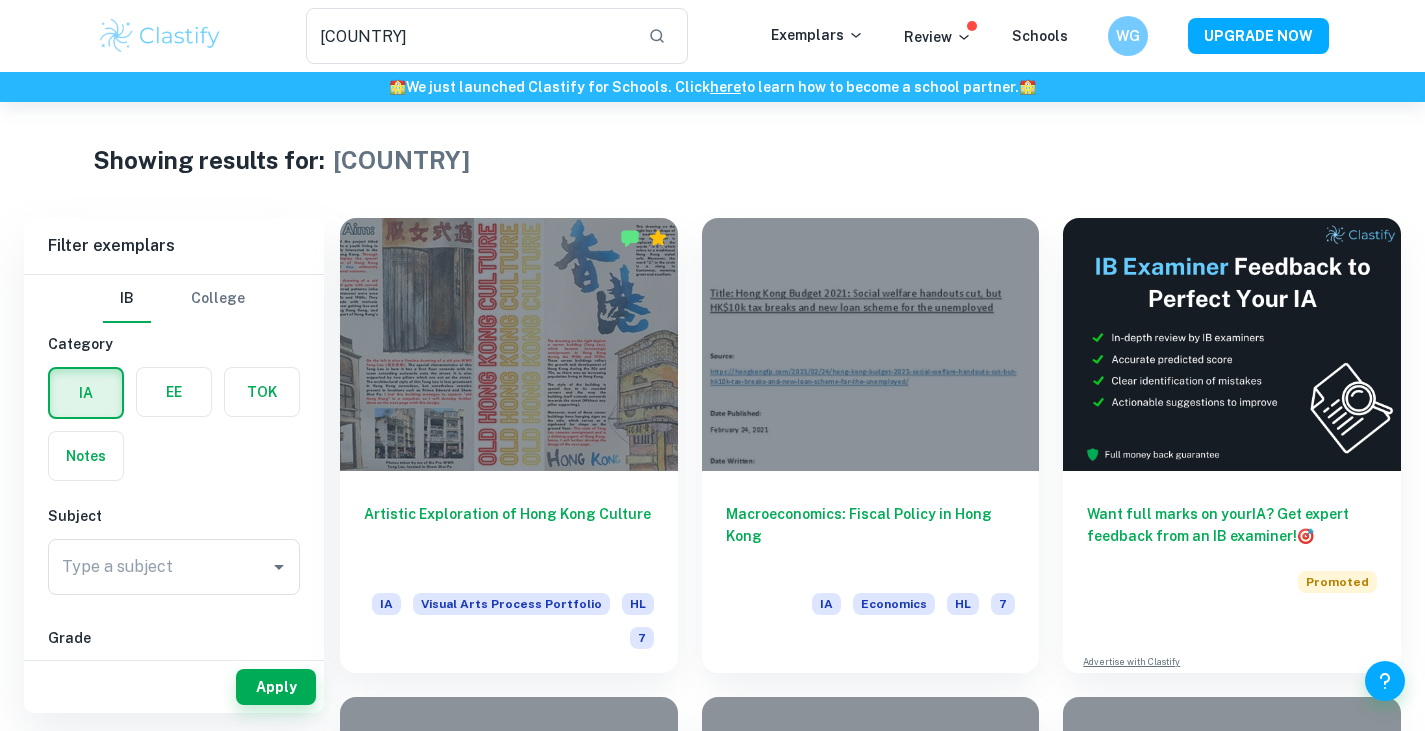 scroll, scrollTop: 0, scrollLeft: 0, axis: both 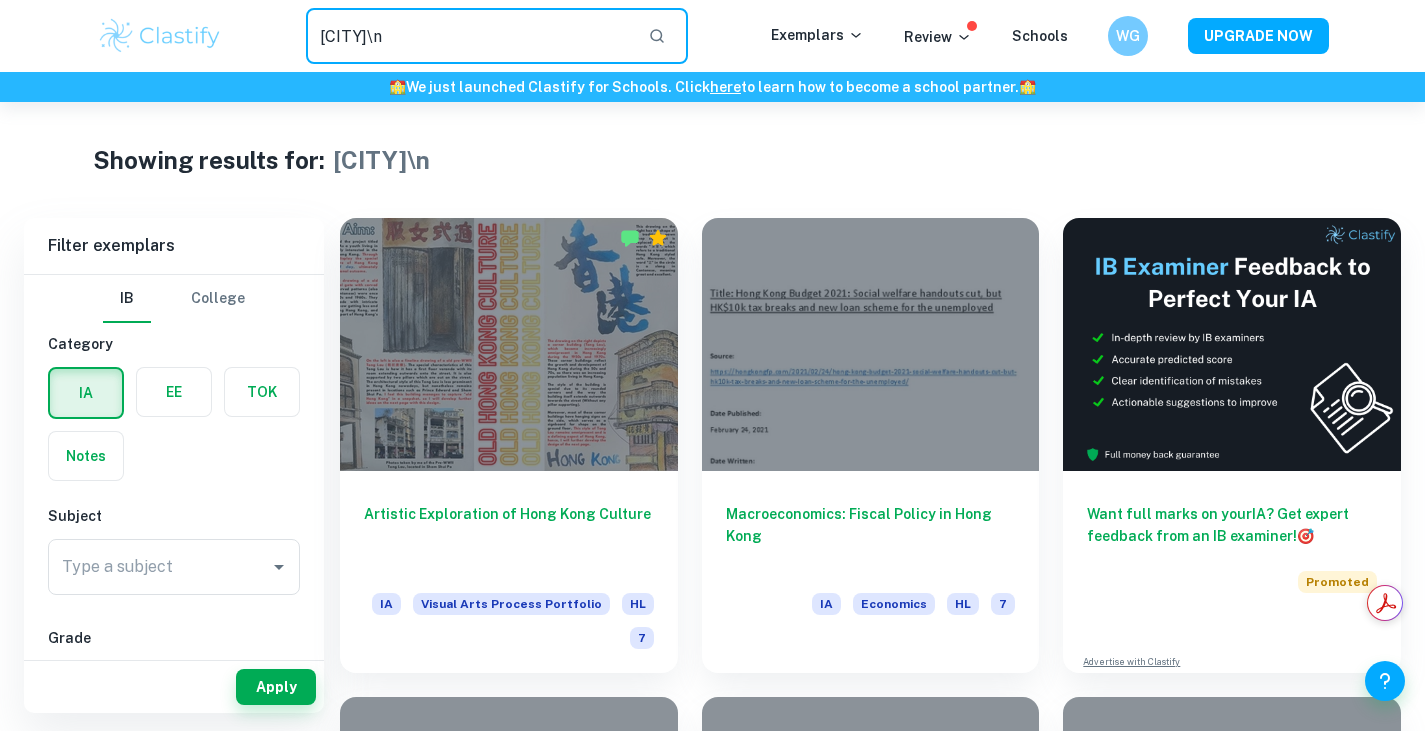 drag, startPoint x: 466, startPoint y: 52, endPoint x: 263, endPoint y: 4, distance: 208.5977 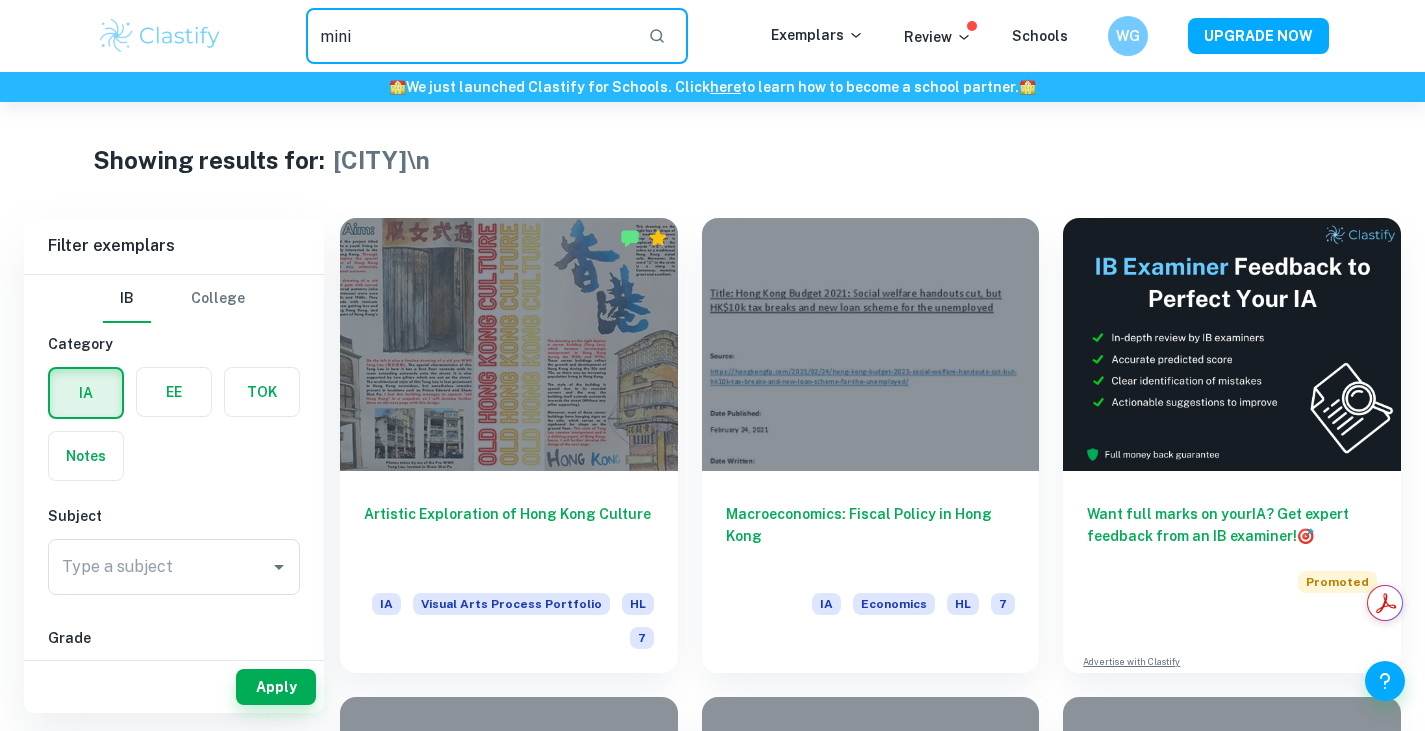 paste on "https://www.clastify.com/search?q=[CITY]" 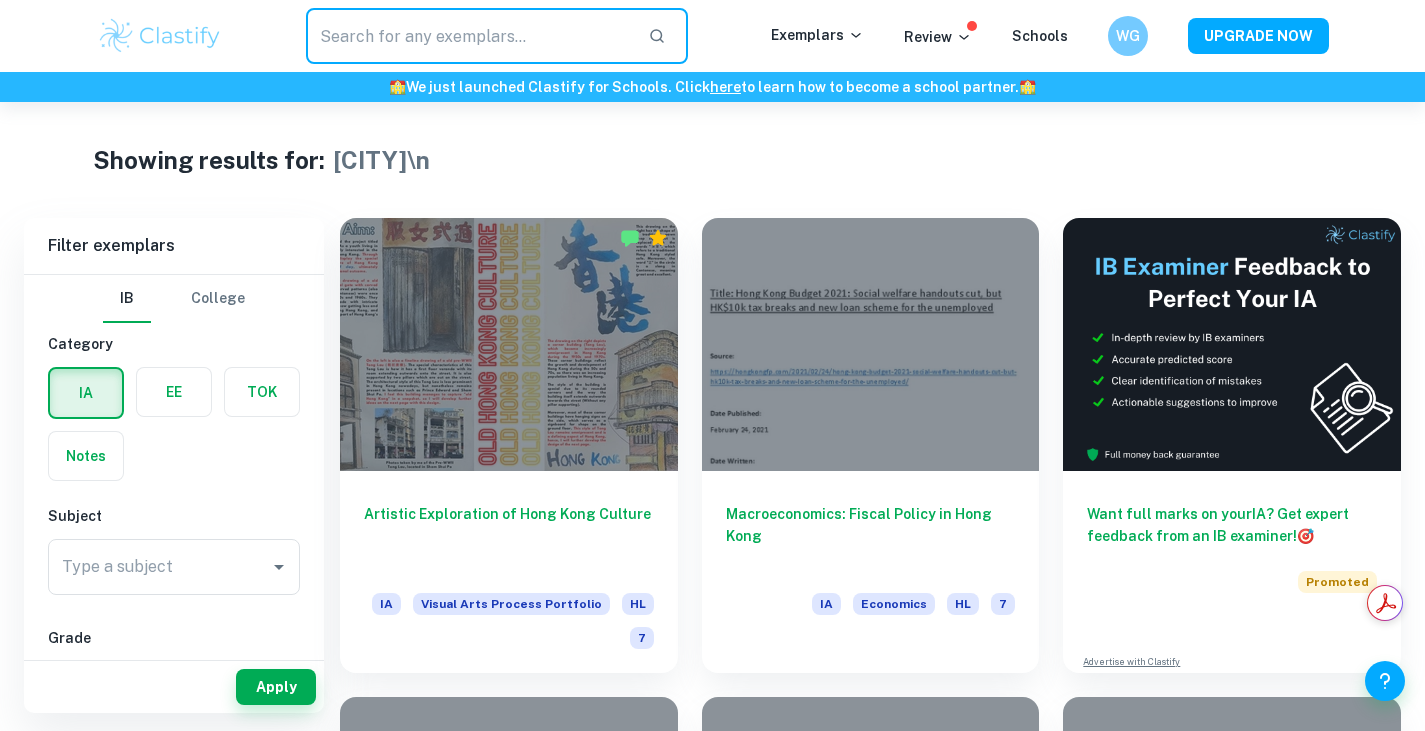 scroll, scrollTop: 0, scrollLeft: 0, axis: both 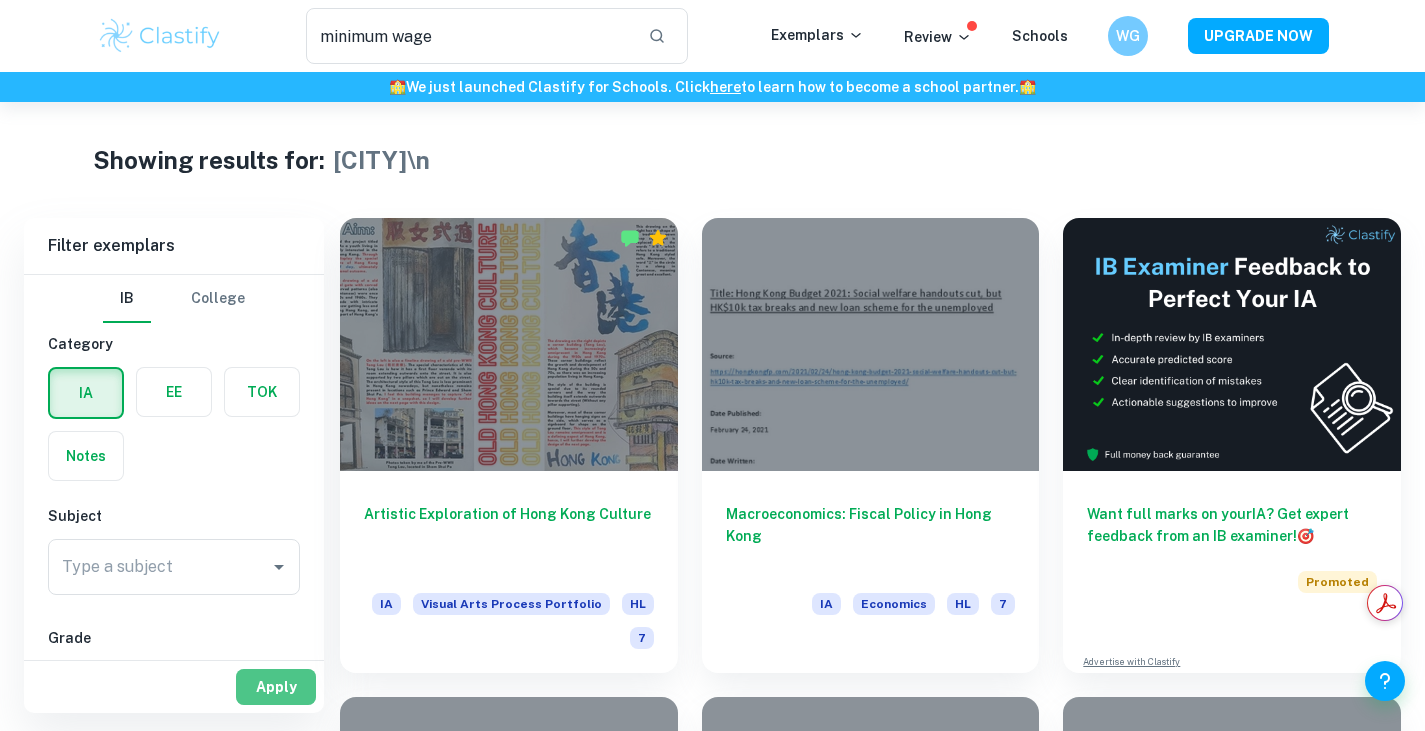 click on "Apply" at bounding box center [276, 687] 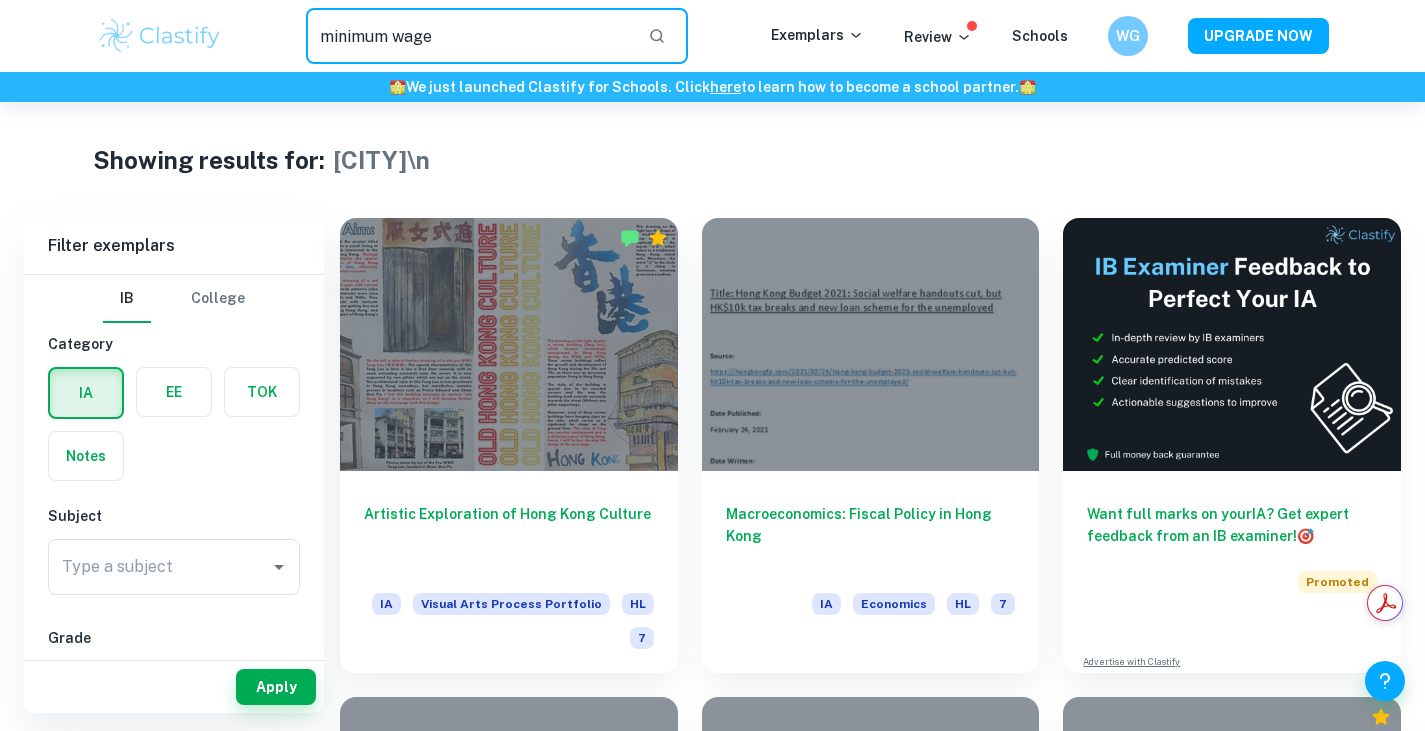 drag, startPoint x: 427, startPoint y: 35, endPoint x: 116, endPoint y: 58, distance: 311.84933 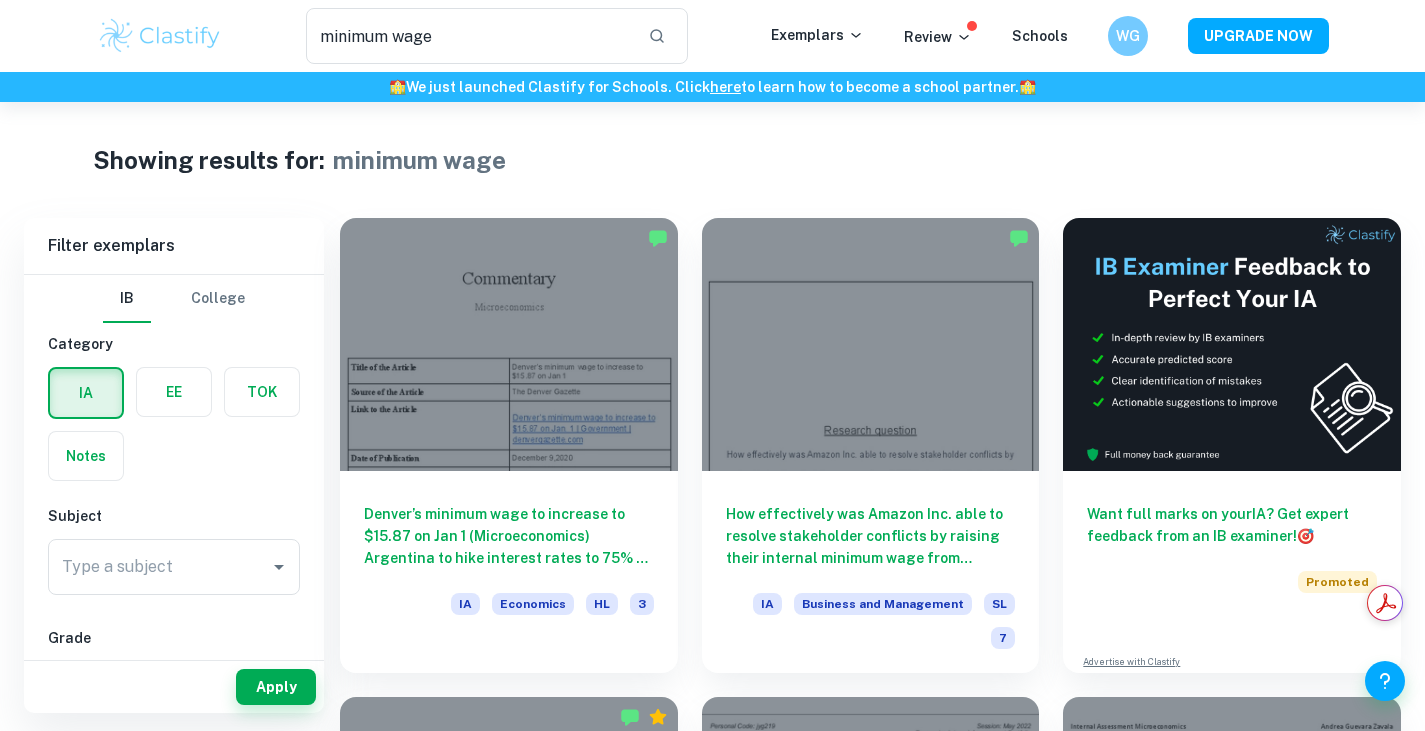 click at bounding box center (174, 392) 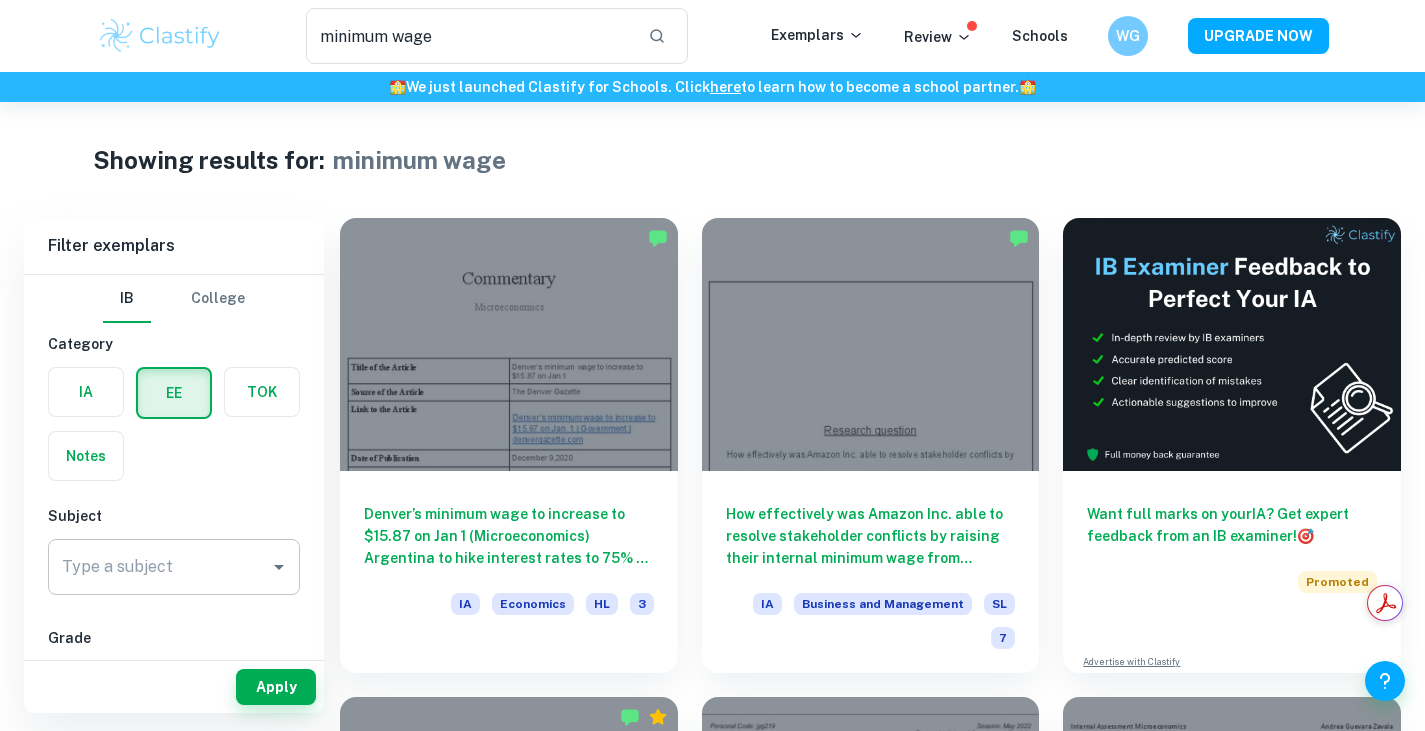 click on "Type a subject" at bounding box center [159, 567] 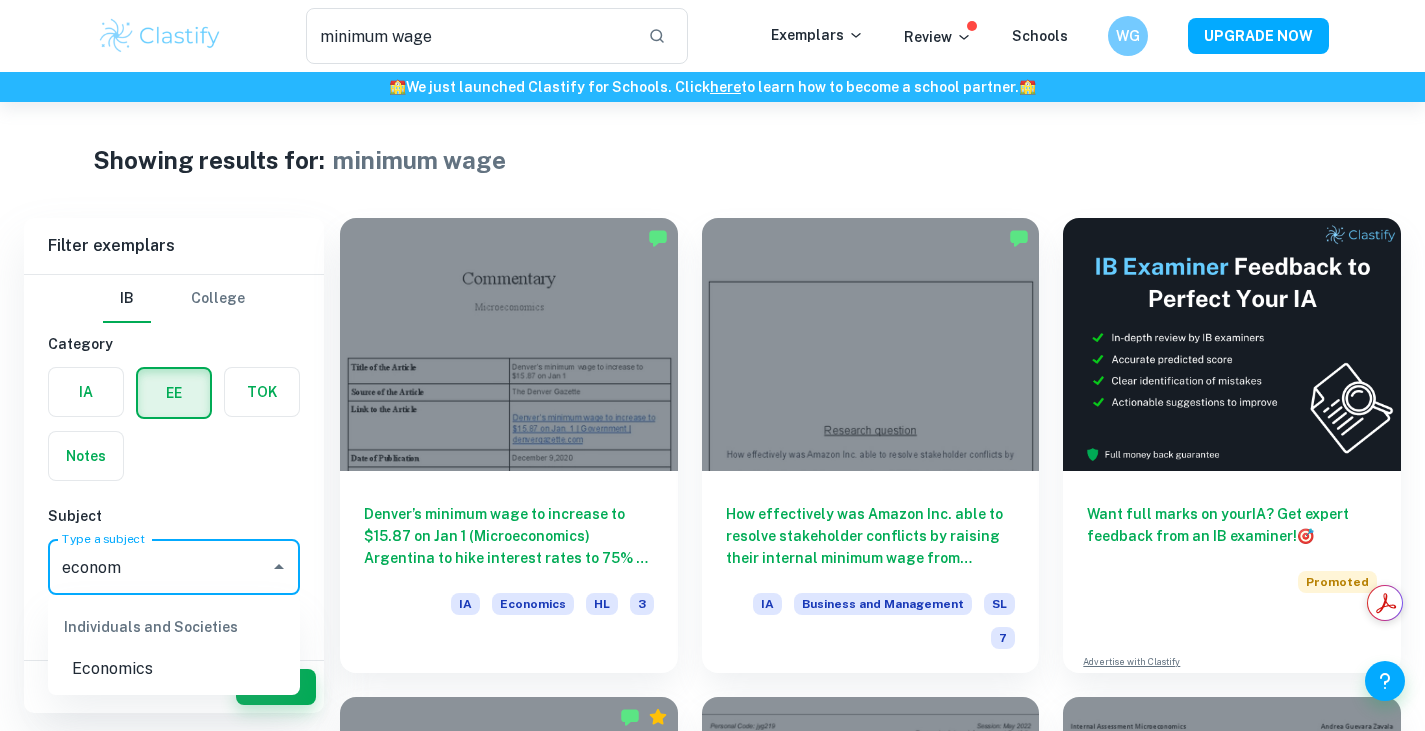 click on "Economics" at bounding box center [174, 669] 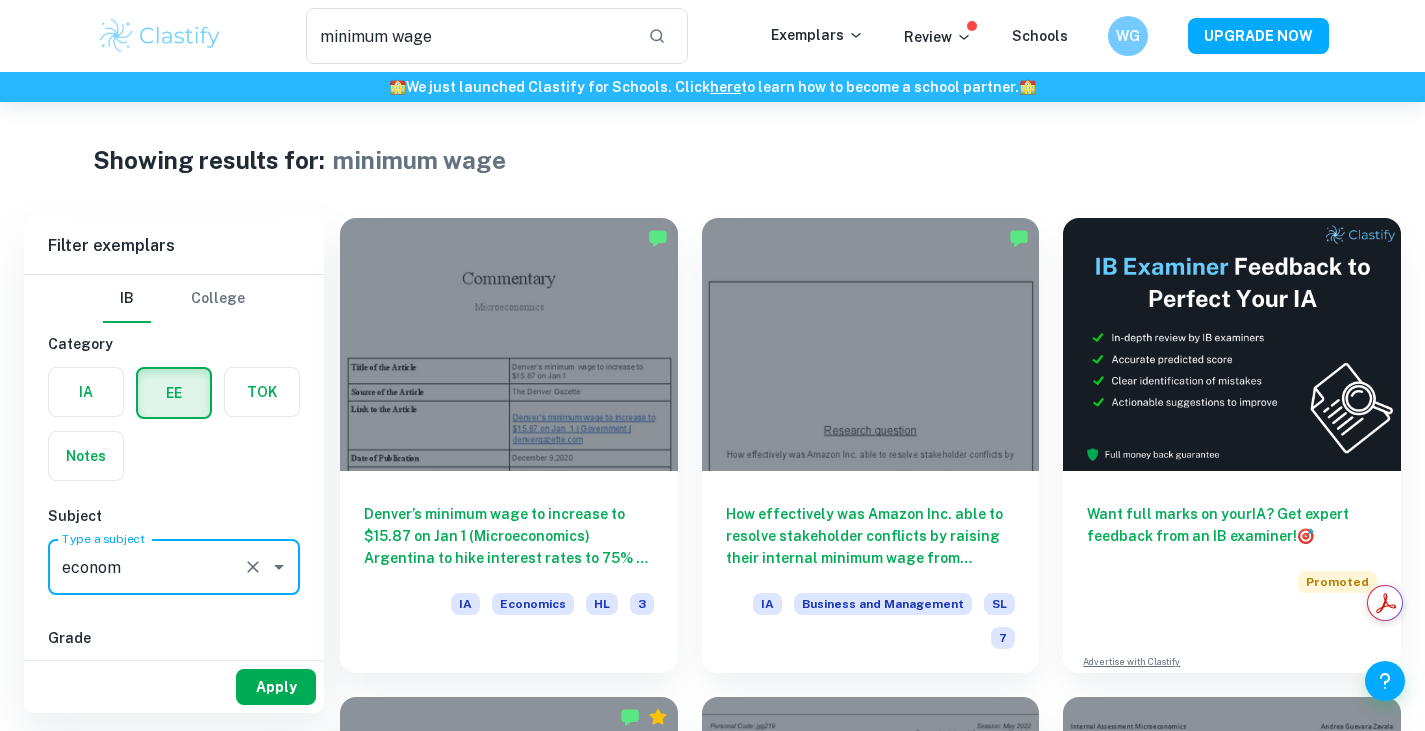 type on "Economics" 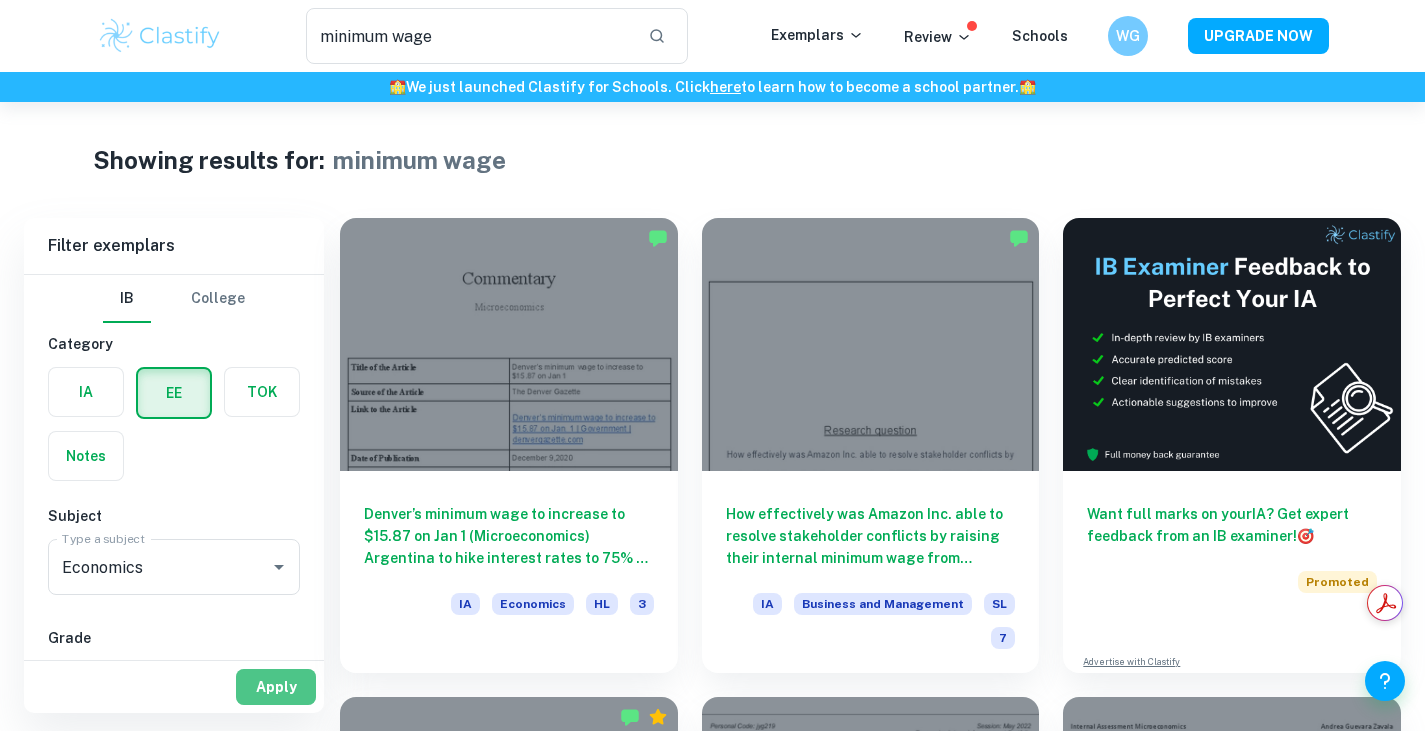 click on "Apply" at bounding box center (276, 687) 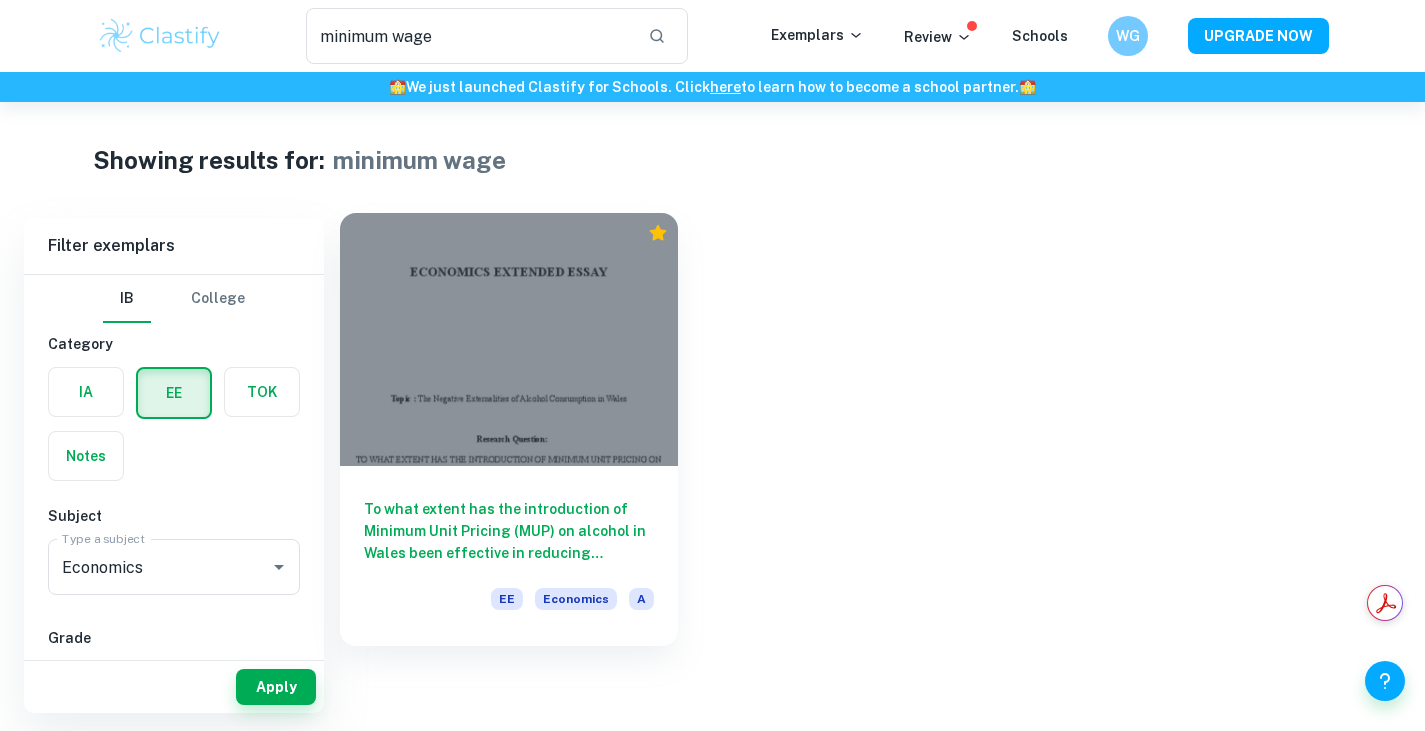 click on "To what extent has the introduction of Minimum Unit Pricing (MUP) on alcohol in
Wales been effective in reducing negative externalities associated with alcohol
consumption?" at bounding box center [509, 531] 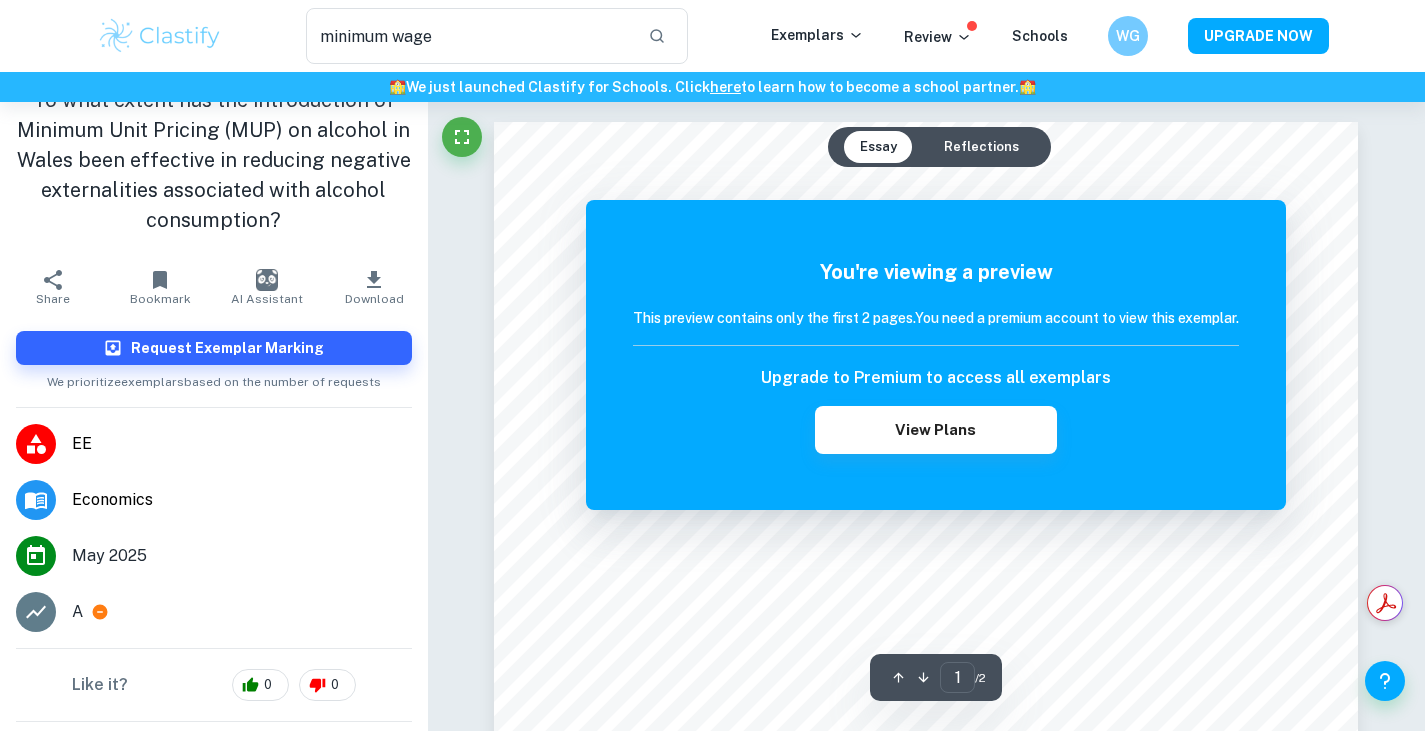 scroll, scrollTop: 43, scrollLeft: 0, axis: vertical 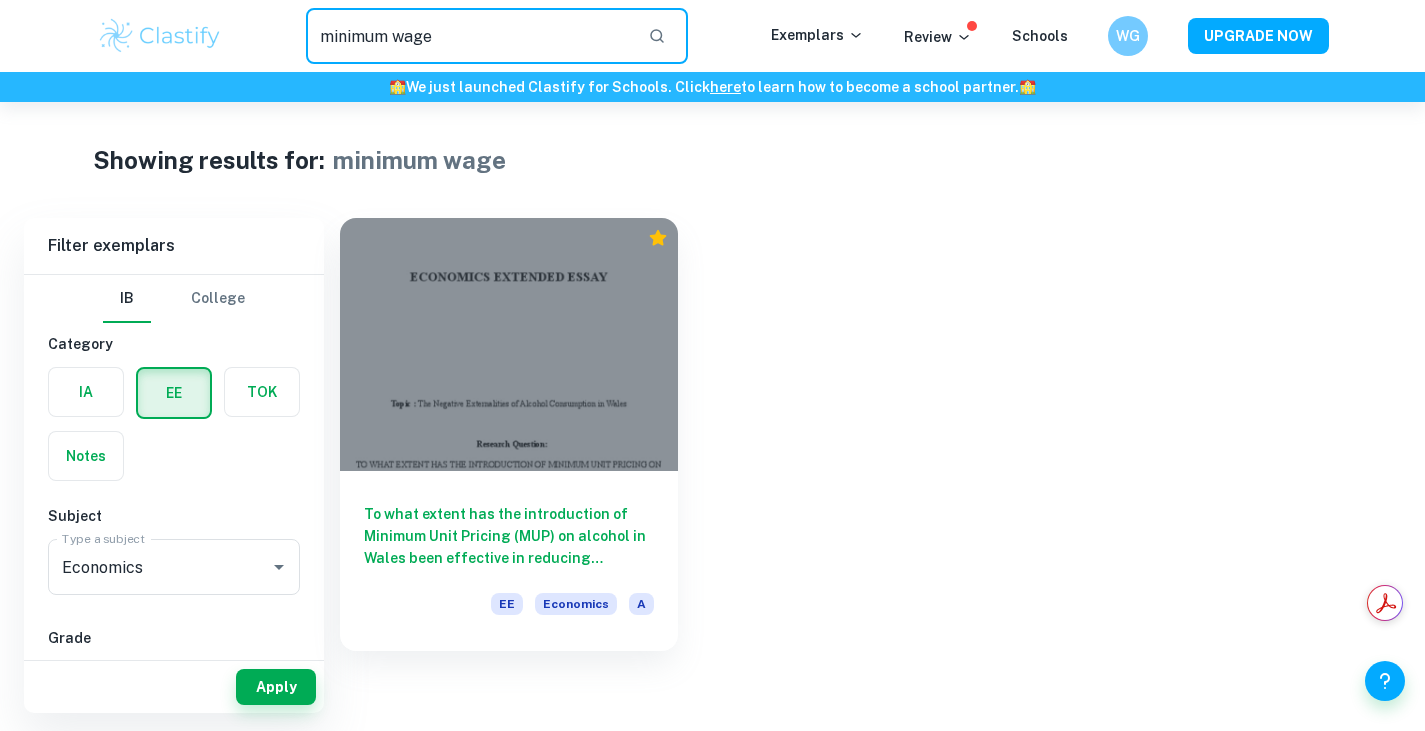 drag, startPoint x: 390, startPoint y: 39, endPoint x: 262, endPoint y: 23, distance: 128.99612 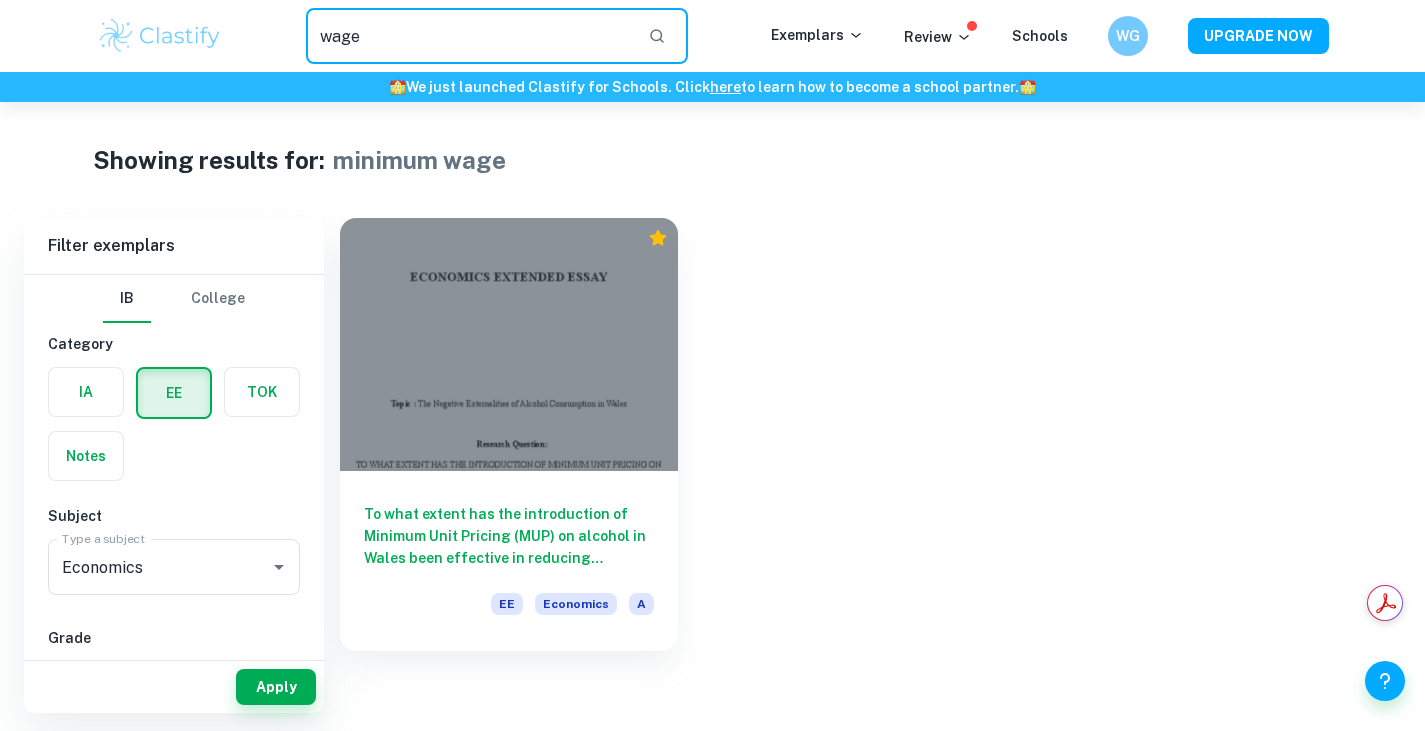 type on "wage" 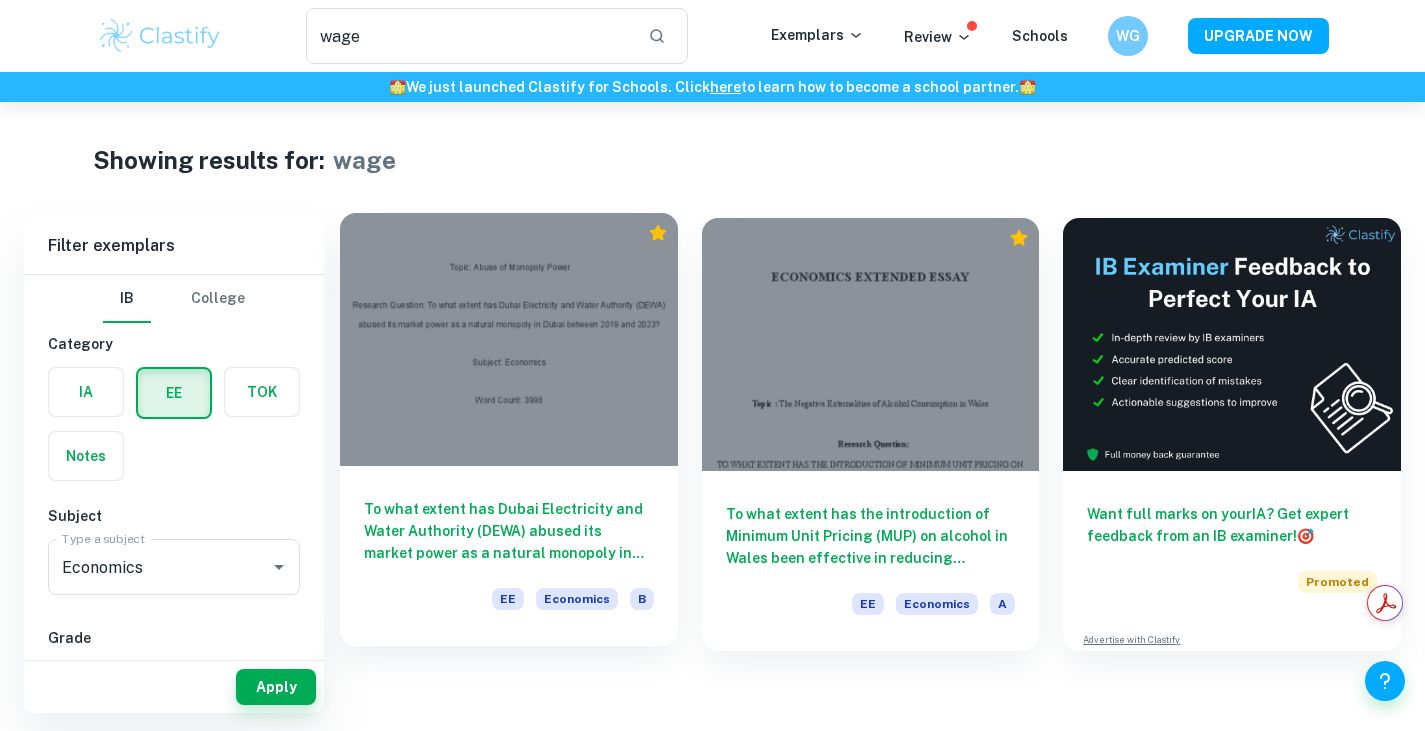 click on "To what extent has Dubai Electricity and Water Authority (DEWA) abused its market power as a natural monopoly in Dubai between 2019 and 2023?" at bounding box center [509, 531] 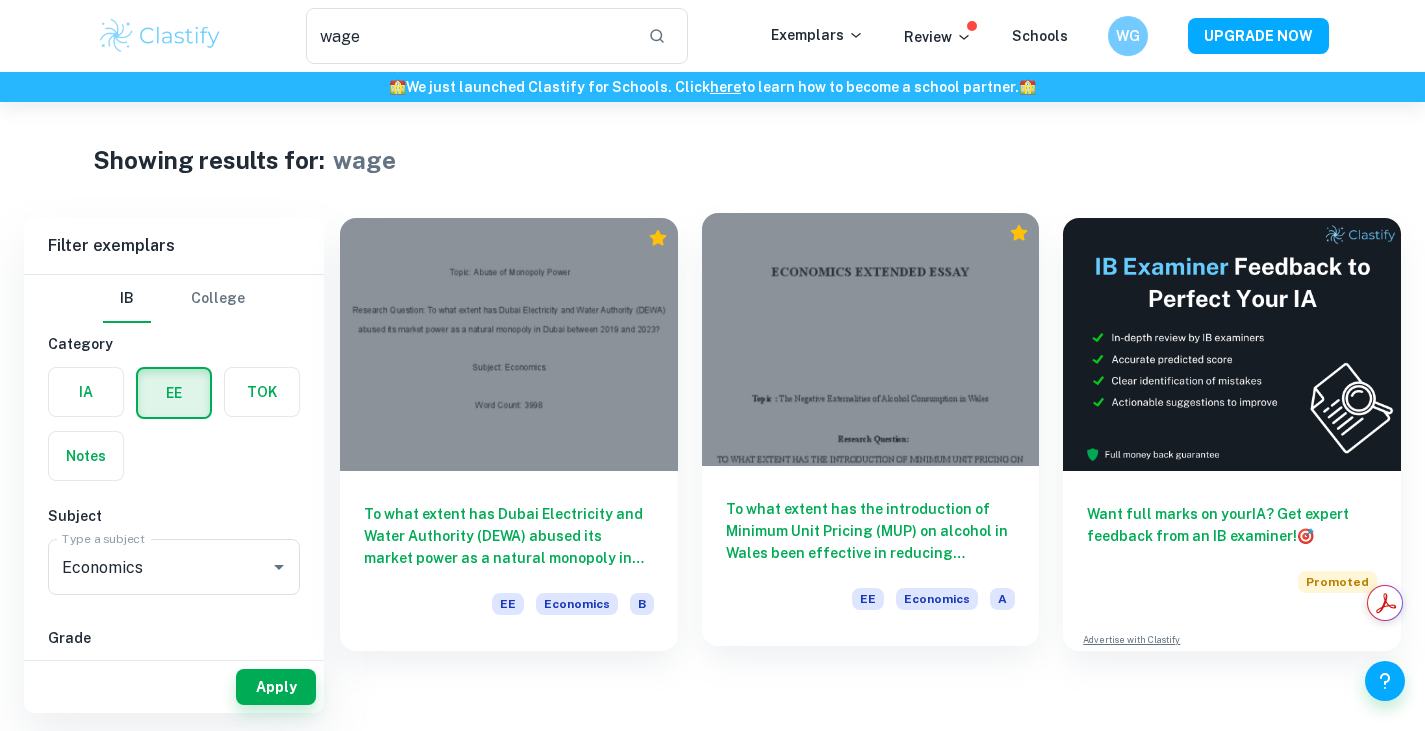 click at bounding box center (871, 339) 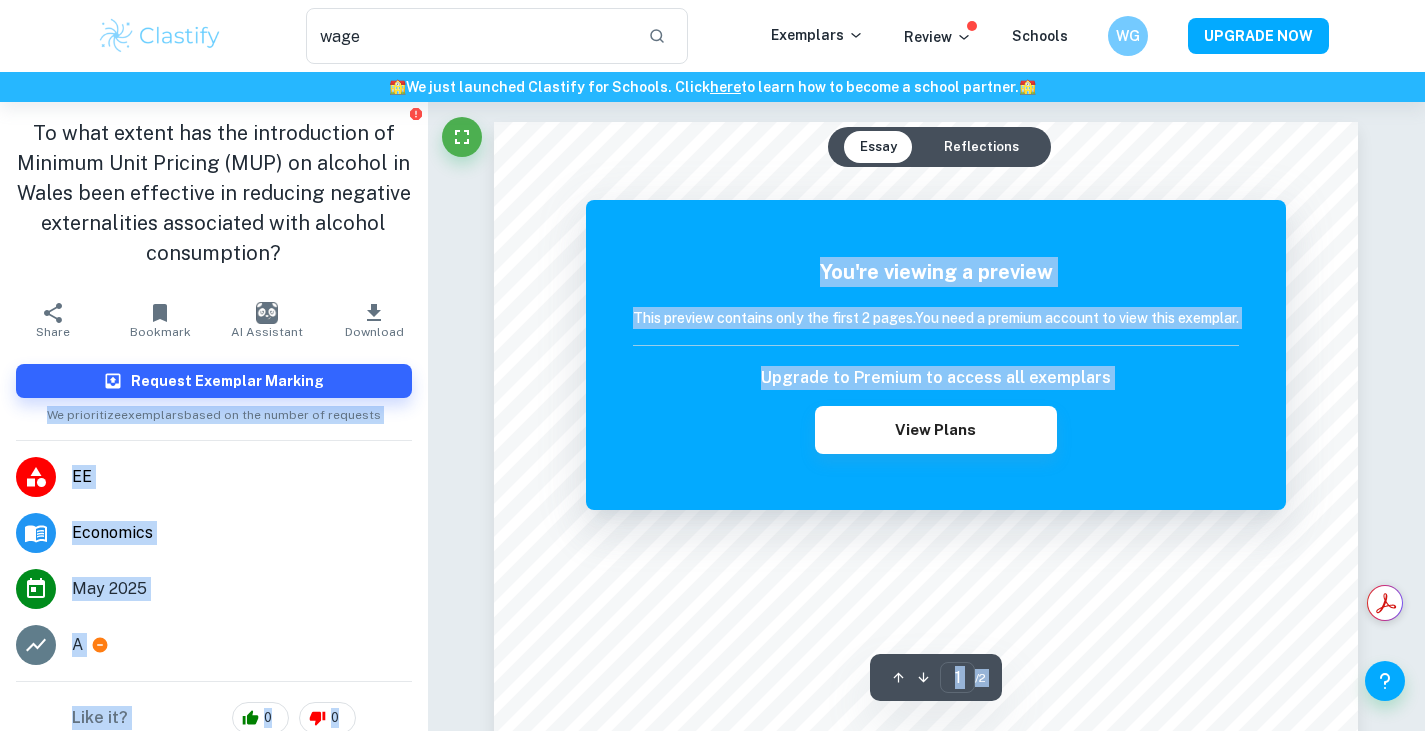 click on "To what extent has the introduction of Minimum Unit Pricing (MUP) on alcohol in
Wales been effective in reducing negative externalities associated with alcohol
consumption? Share Bookmark AI Assistant Download   Request Exemplar Marking We prioritize  exemplars  based on the number of requests EE Economics May 2025 A Like it? 0 0 This is an example of past student work. Do not copy or submit as your own. Use to understand the requirements, expectations, structure and flow. Ask Clai Essay Reflections 1 ​ / 2 The remaining pages are not being displayed You're viewing a preview This preview contains only the first 2 pages.  You need a premium account to view this exemplar. Upgrade to Premium to access all exemplars View Plans" at bounding box center (712, 1407) 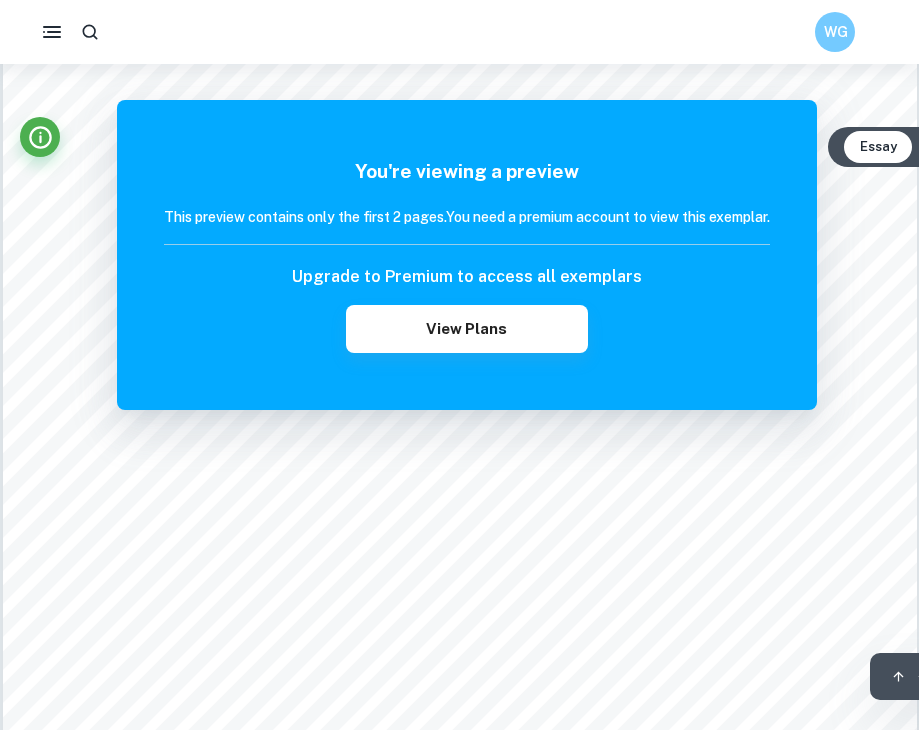 scroll, scrollTop: 0, scrollLeft: 0, axis: both 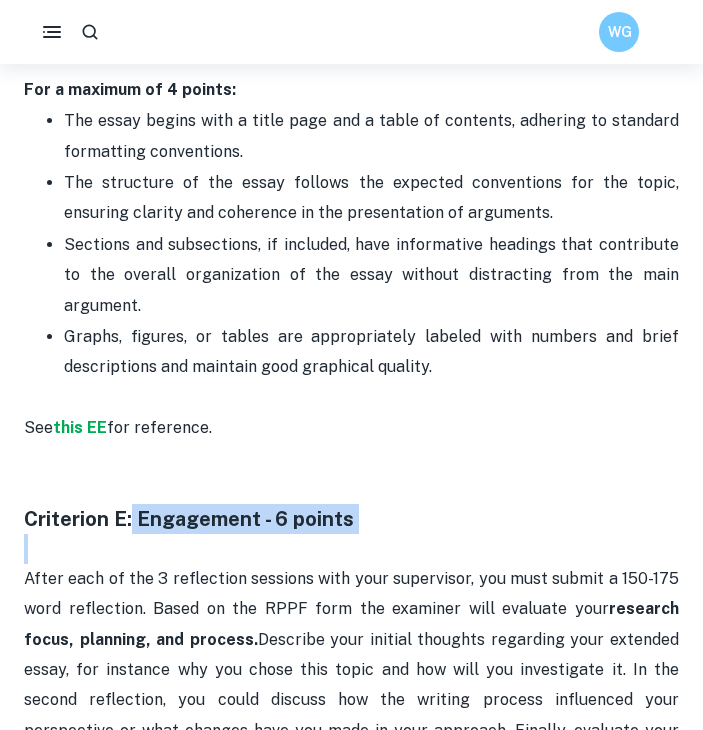 drag, startPoint x: 131, startPoint y: 367, endPoint x: 437, endPoint y: 400, distance: 307.77426 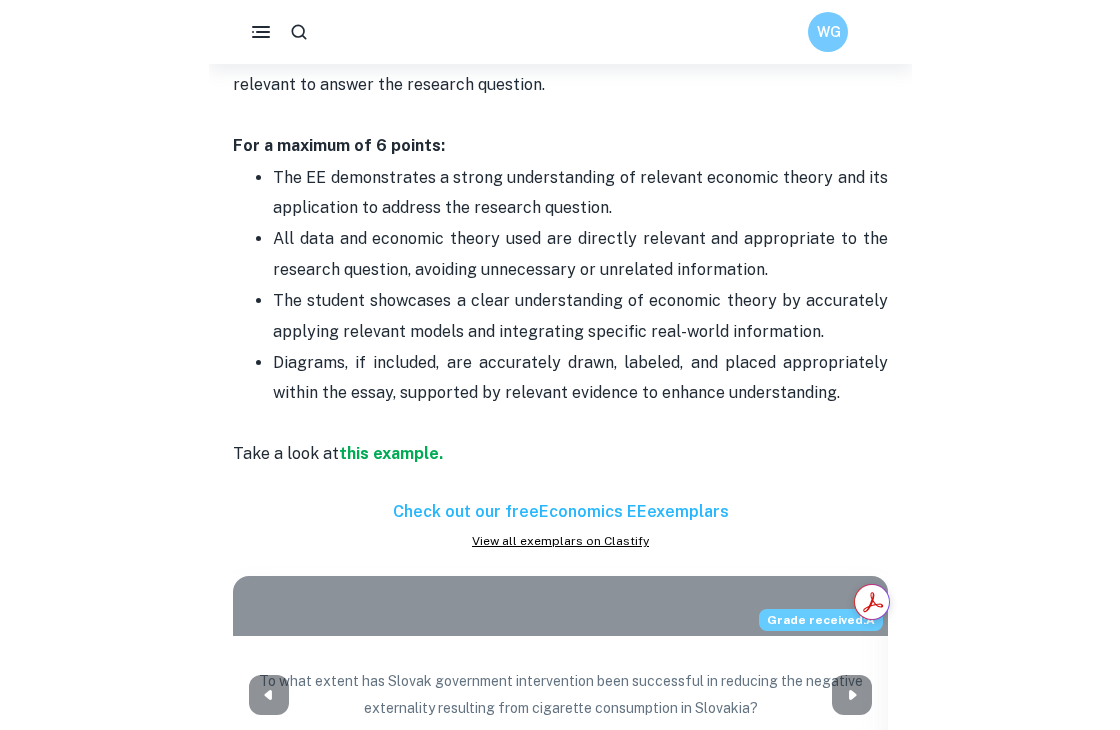 scroll, scrollTop: 2035, scrollLeft: 0, axis: vertical 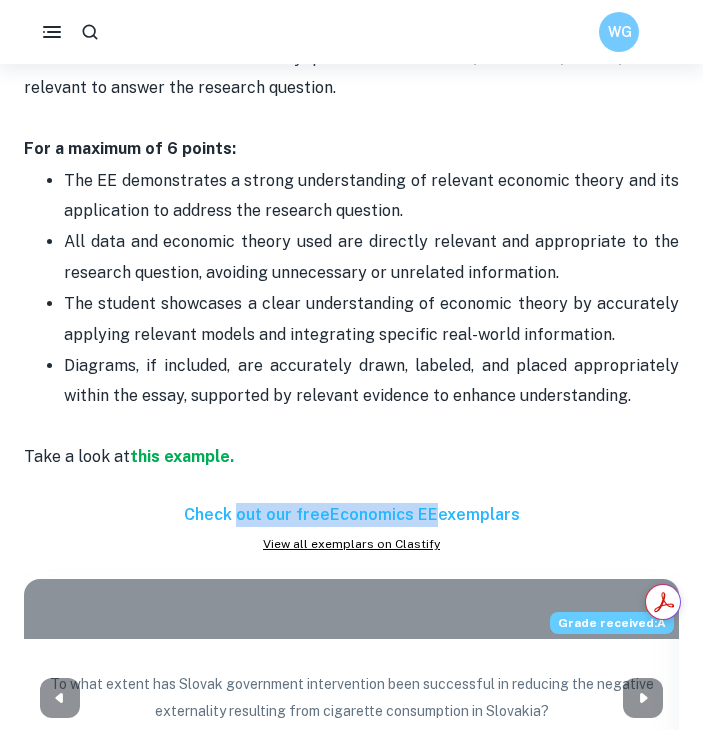 drag, startPoint x: 238, startPoint y: 483, endPoint x: 434, endPoint y: 487, distance: 196.04082 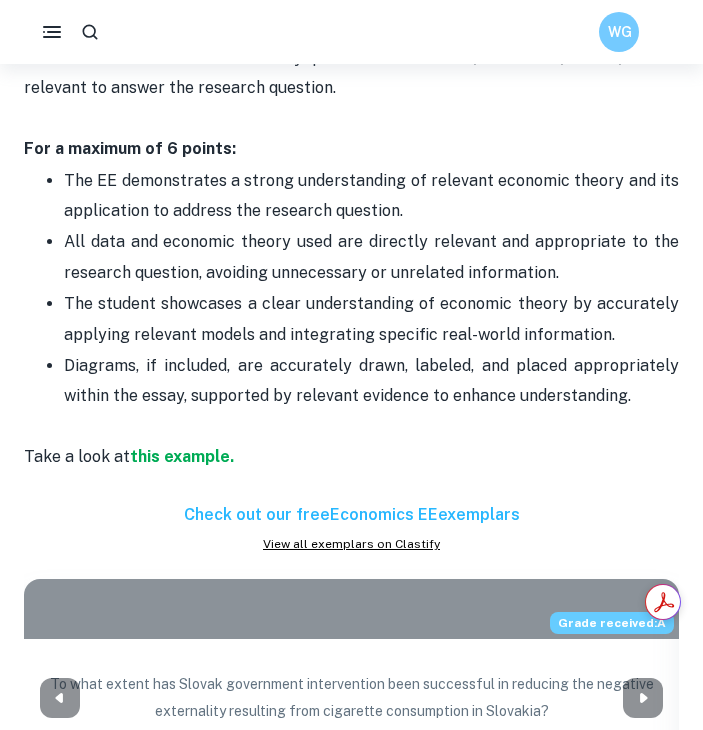 click on "Check out our free  Economics EE  exemplars" at bounding box center [351, 515] 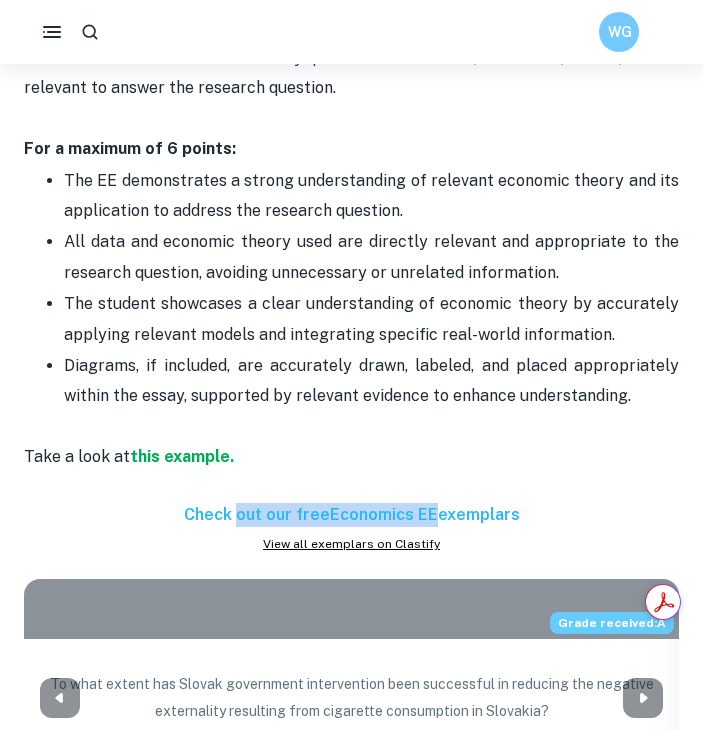 drag, startPoint x: 241, startPoint y: 484, endPoint x: 432, endPoint y: 492, distance: 191.16747 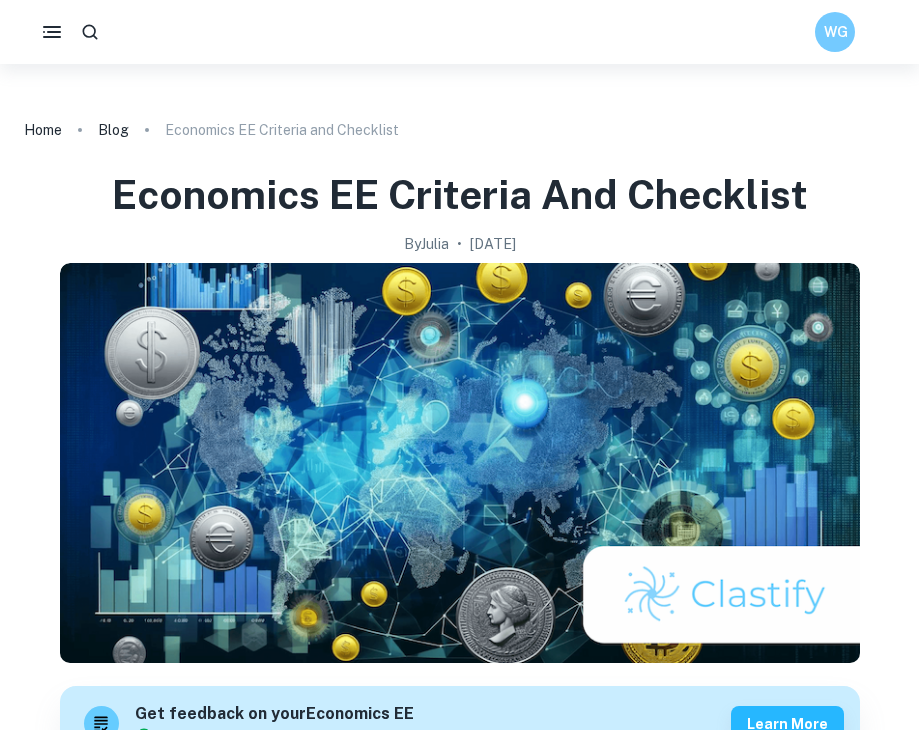 scroll, scrollTop: 0, scrollLeft: 0, axis: both 